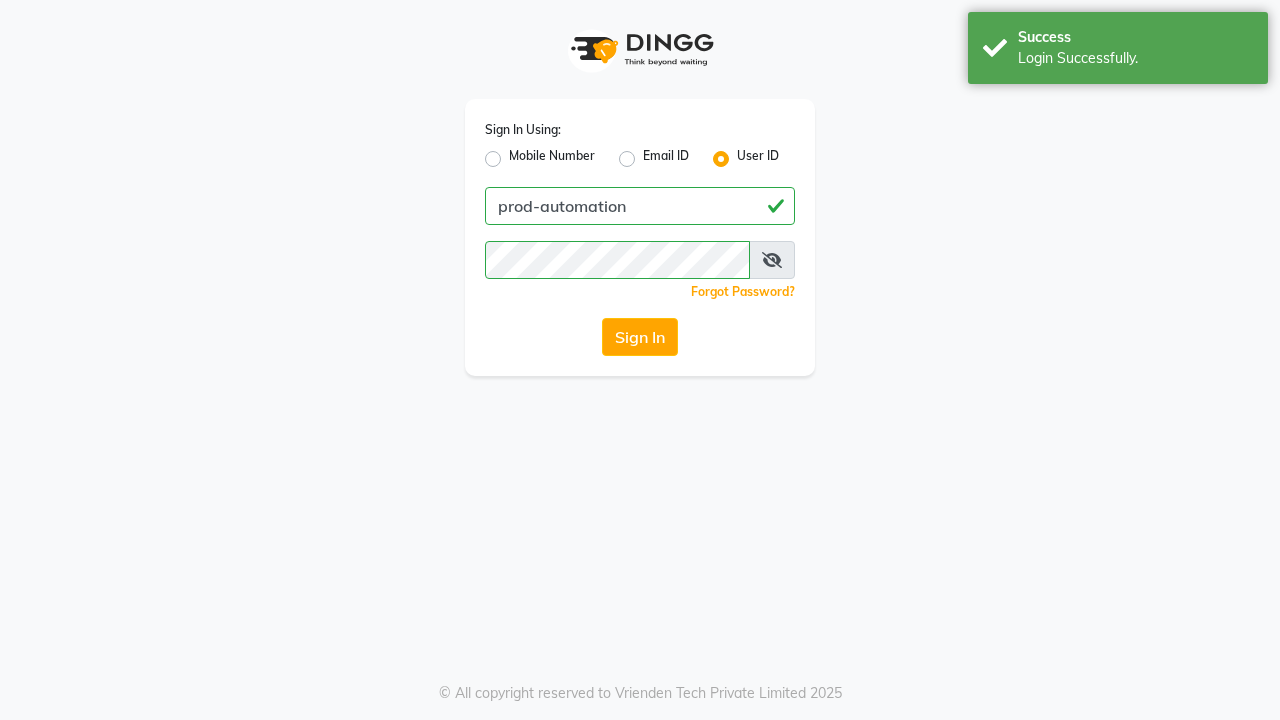 scroll, scrollTop: 0, scrollLeft: 0, axis: both 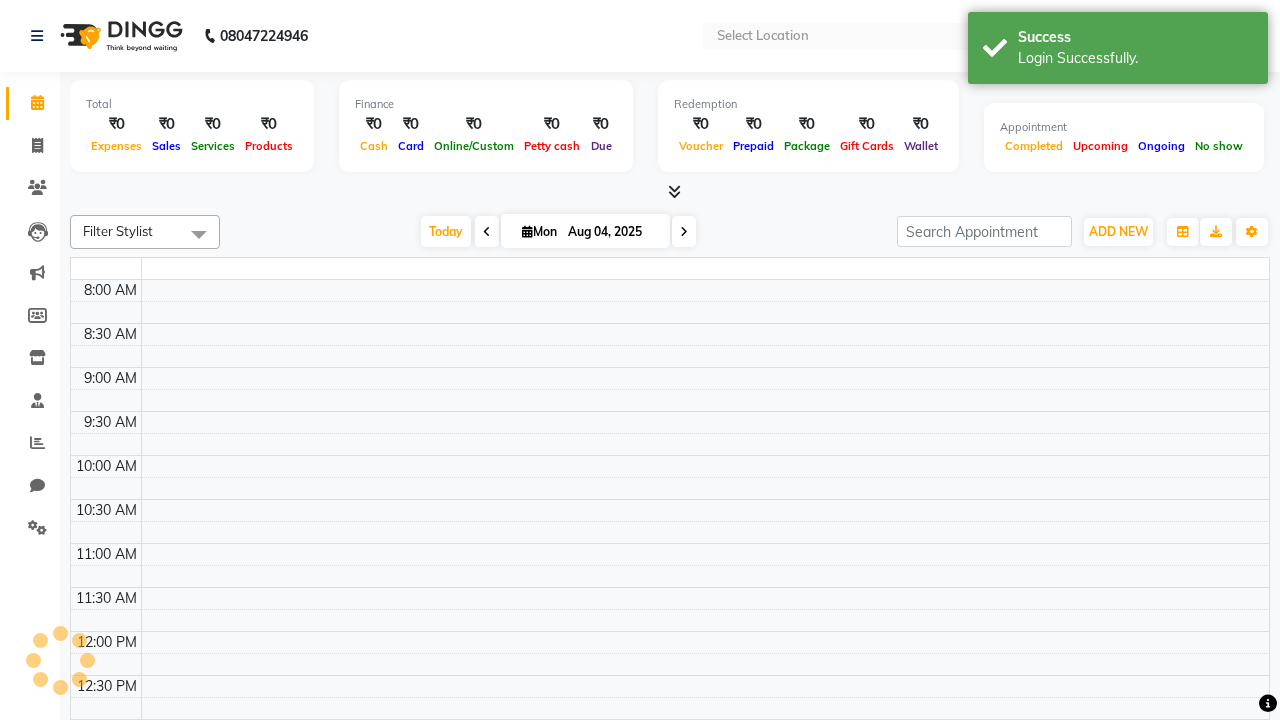 select on "en" 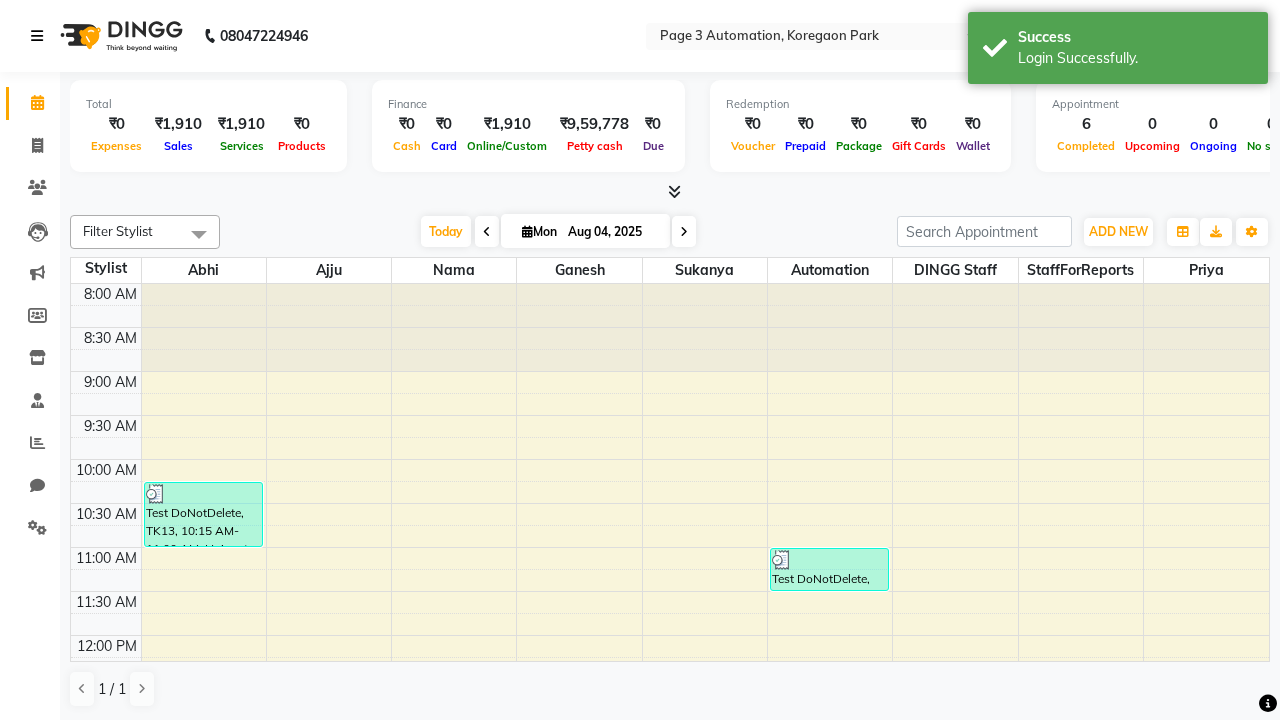 click at bounding box center (37, 36) 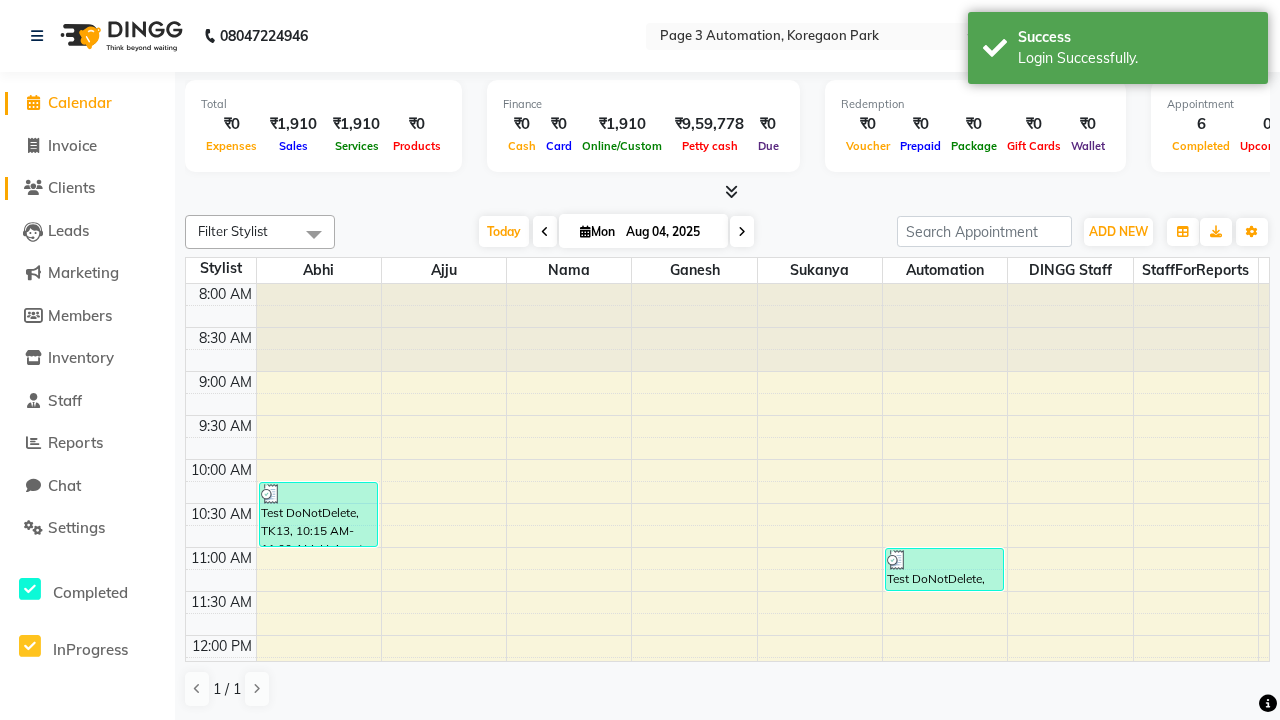 click on "Clients" 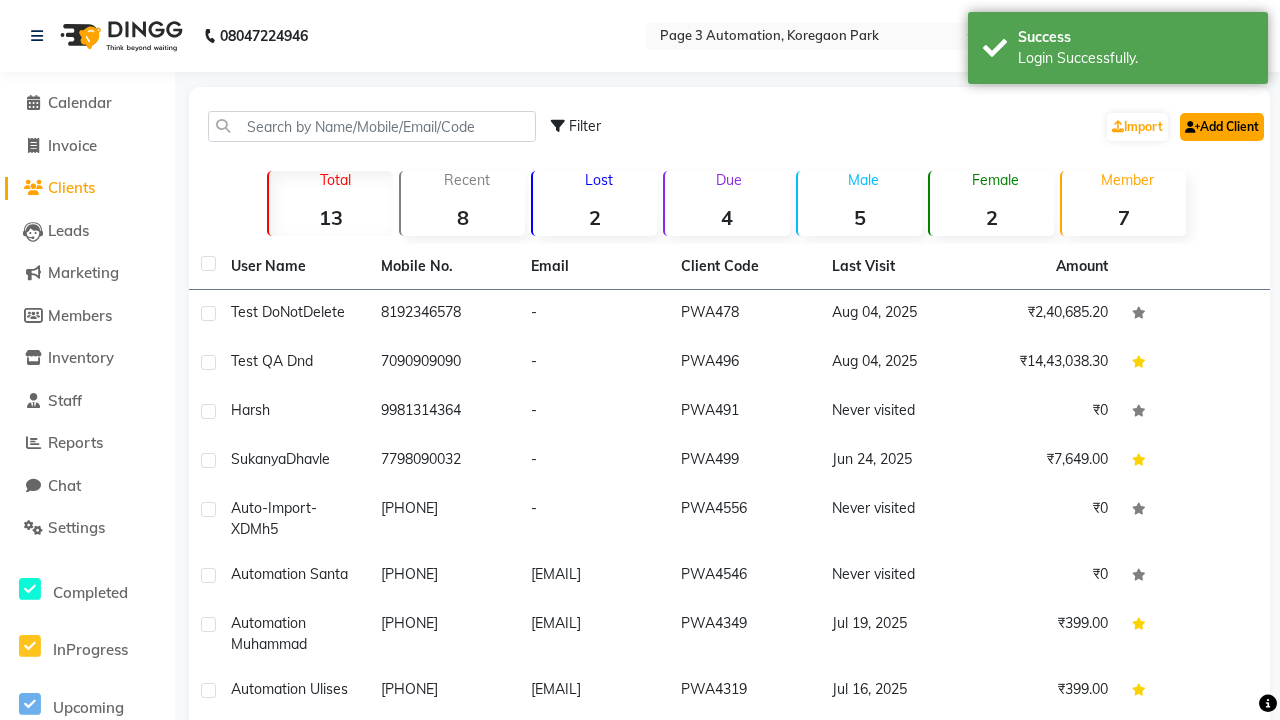 click on "Add Client" 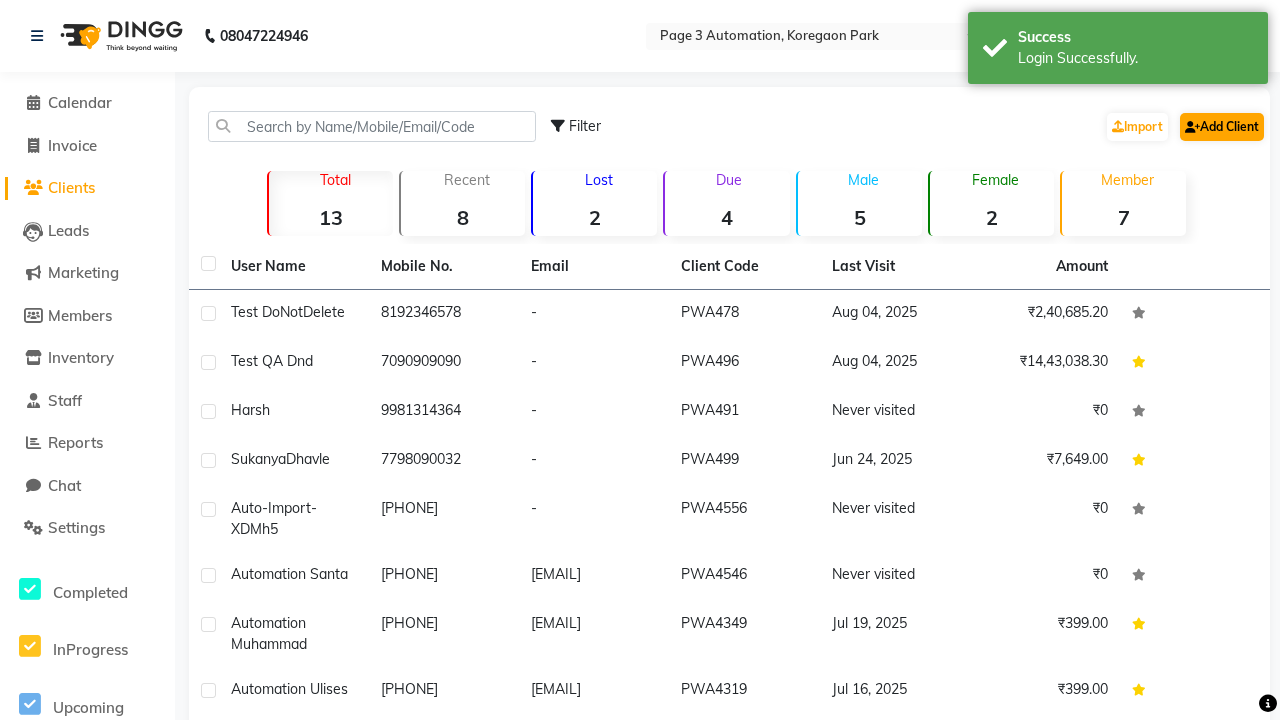 select on "22" 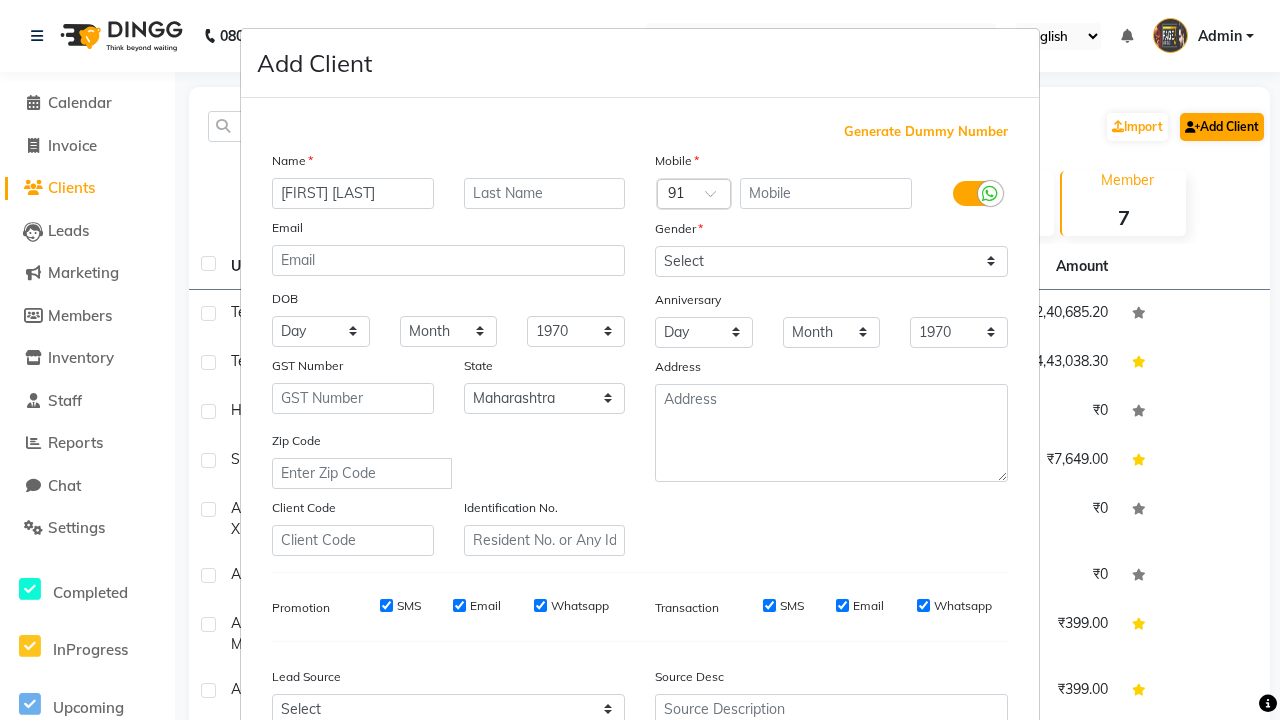 type on "[FIRST] [LAST]" 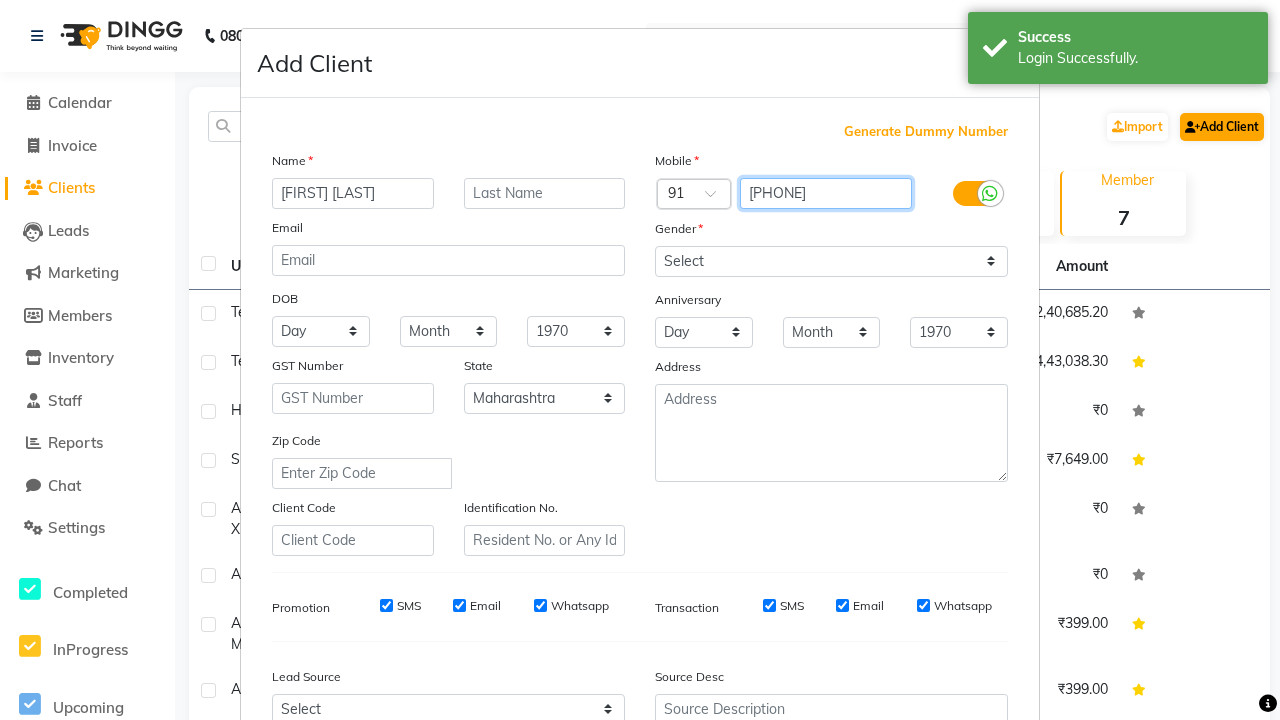 type on "[PHONE]" 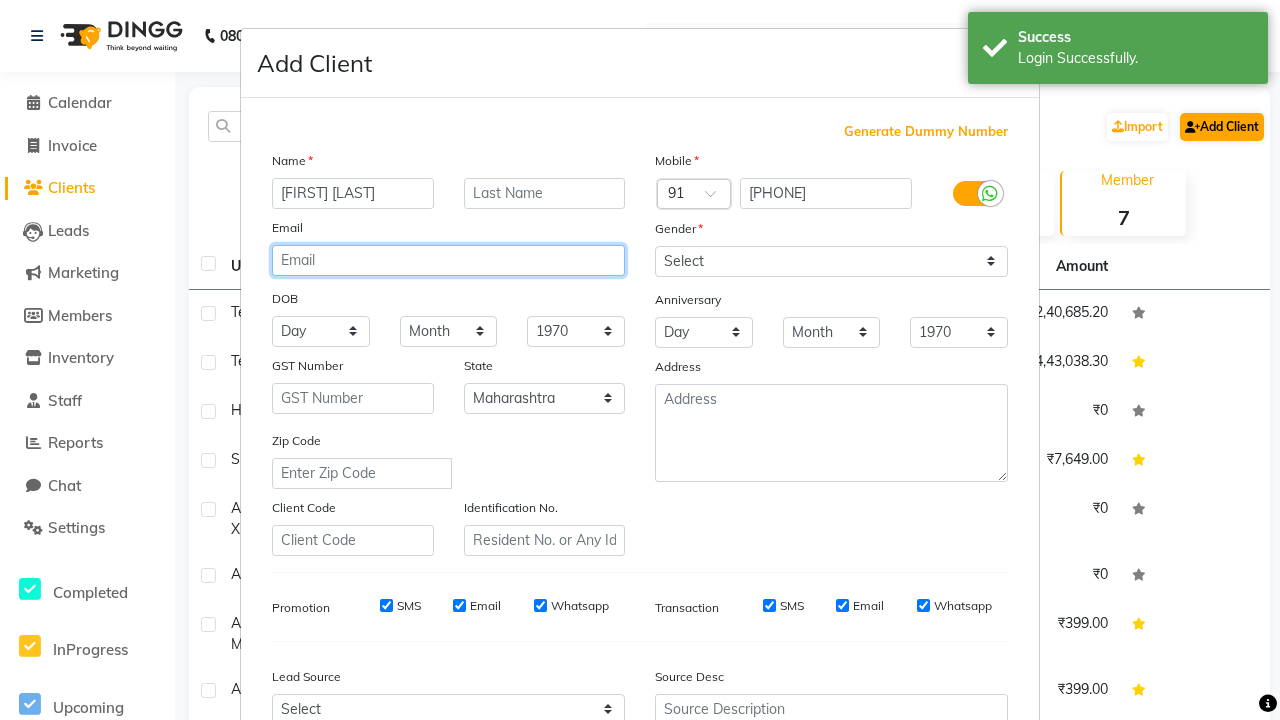 type on "[EMAIL]" 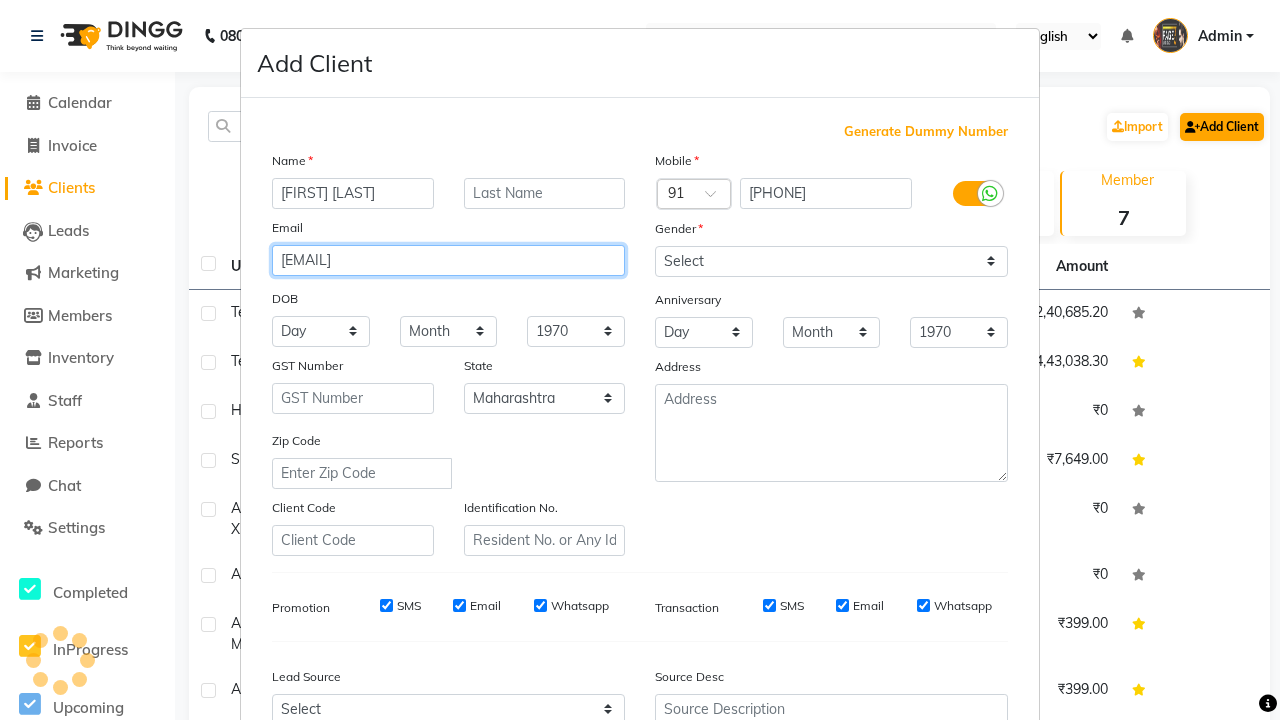 select on "male" 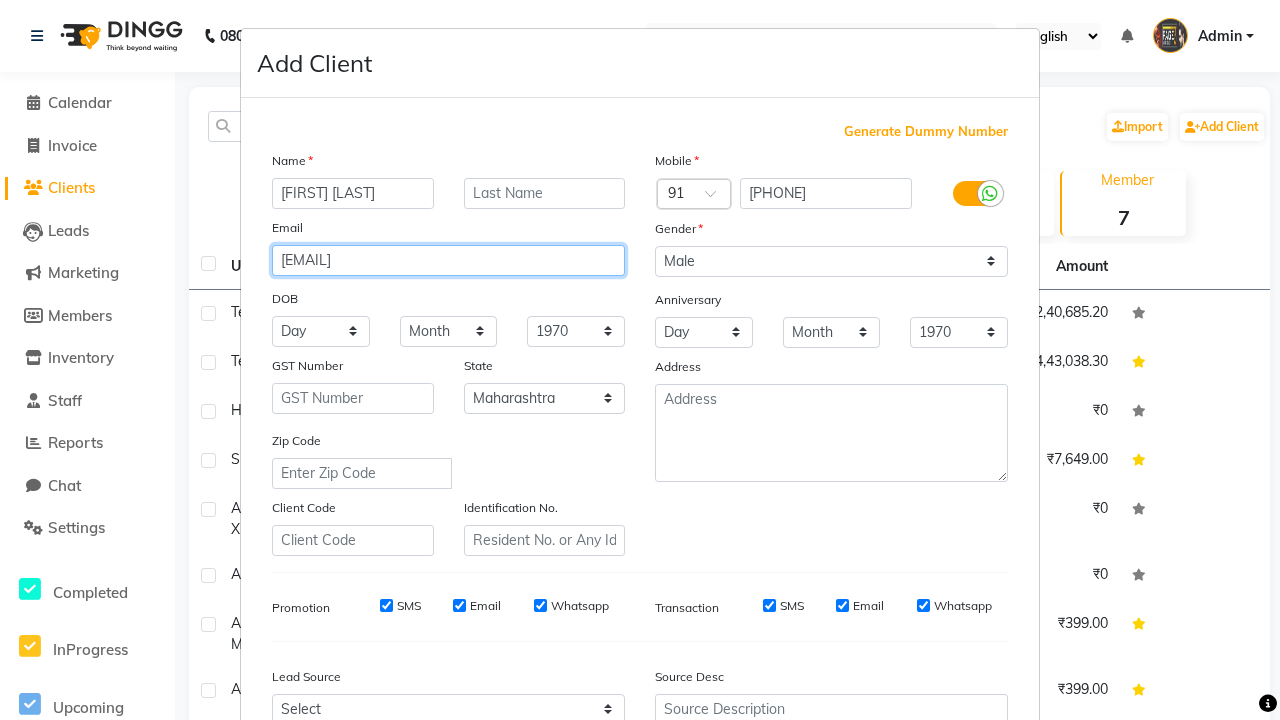 type on "[EMAIL]" 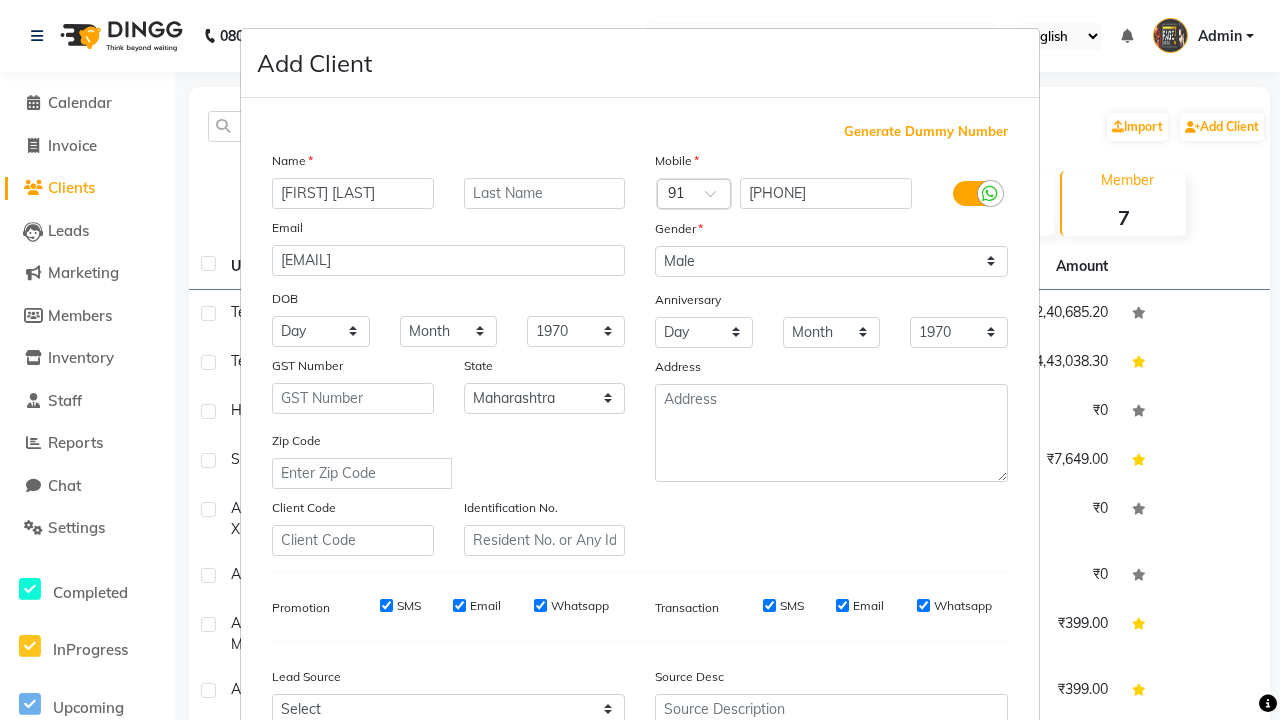 click on "Add" at bounding box center (906, 855) 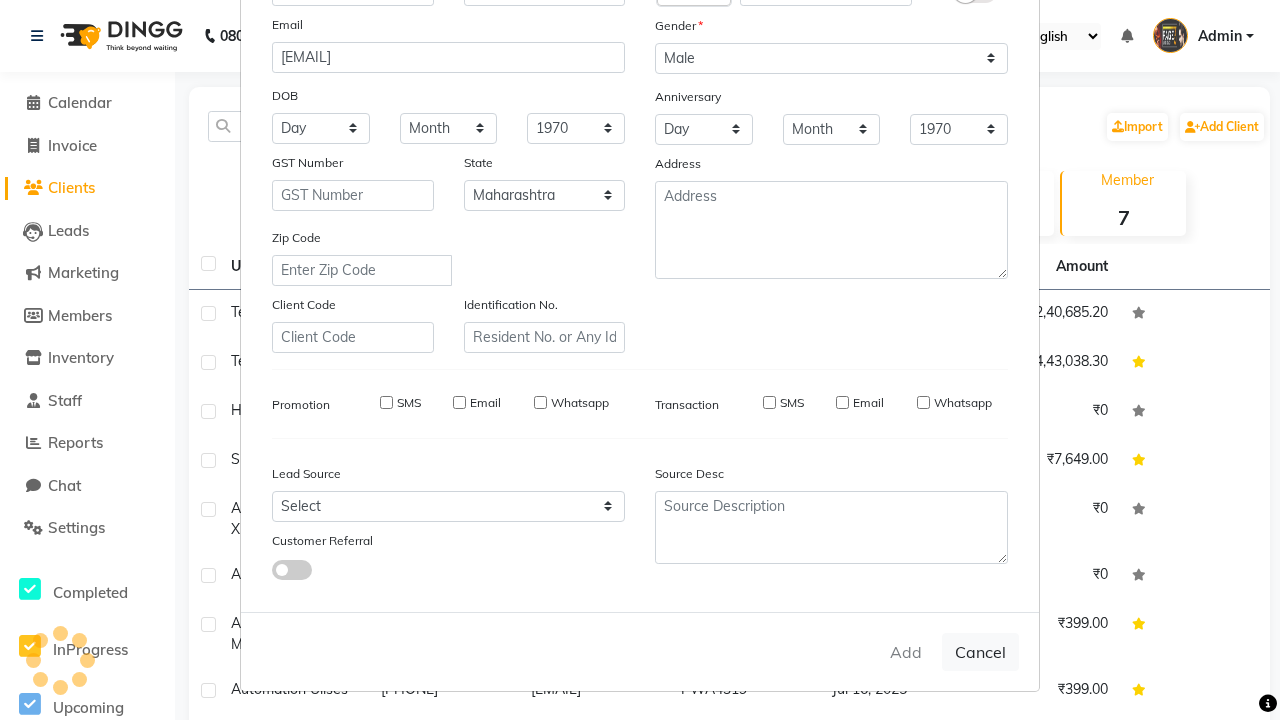 type 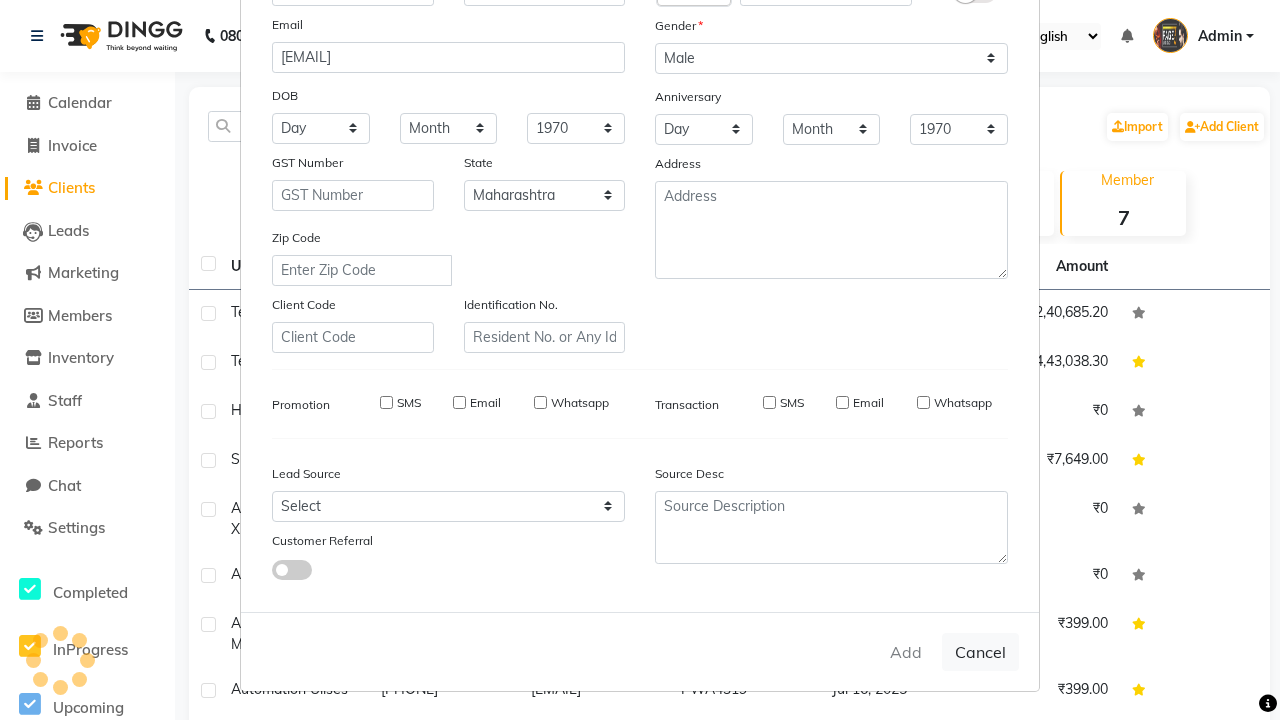 type 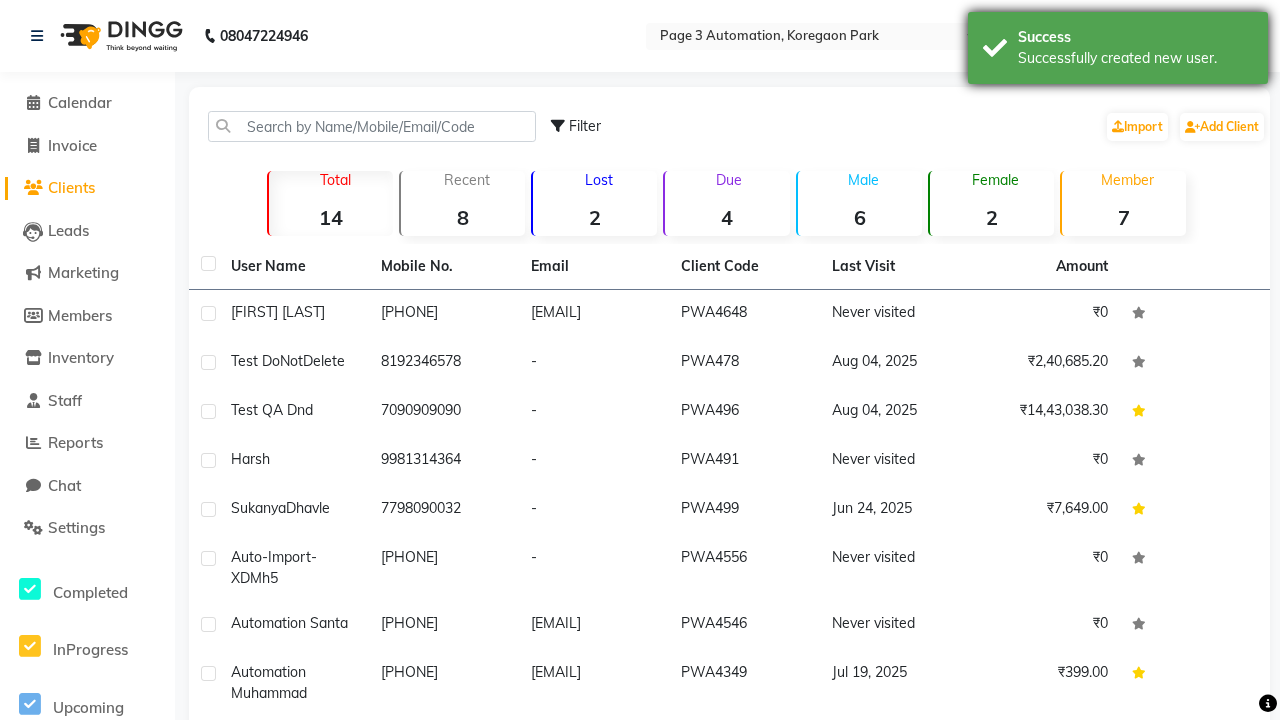 click on "Successfully created new user." at bounding box center (1135, 58) 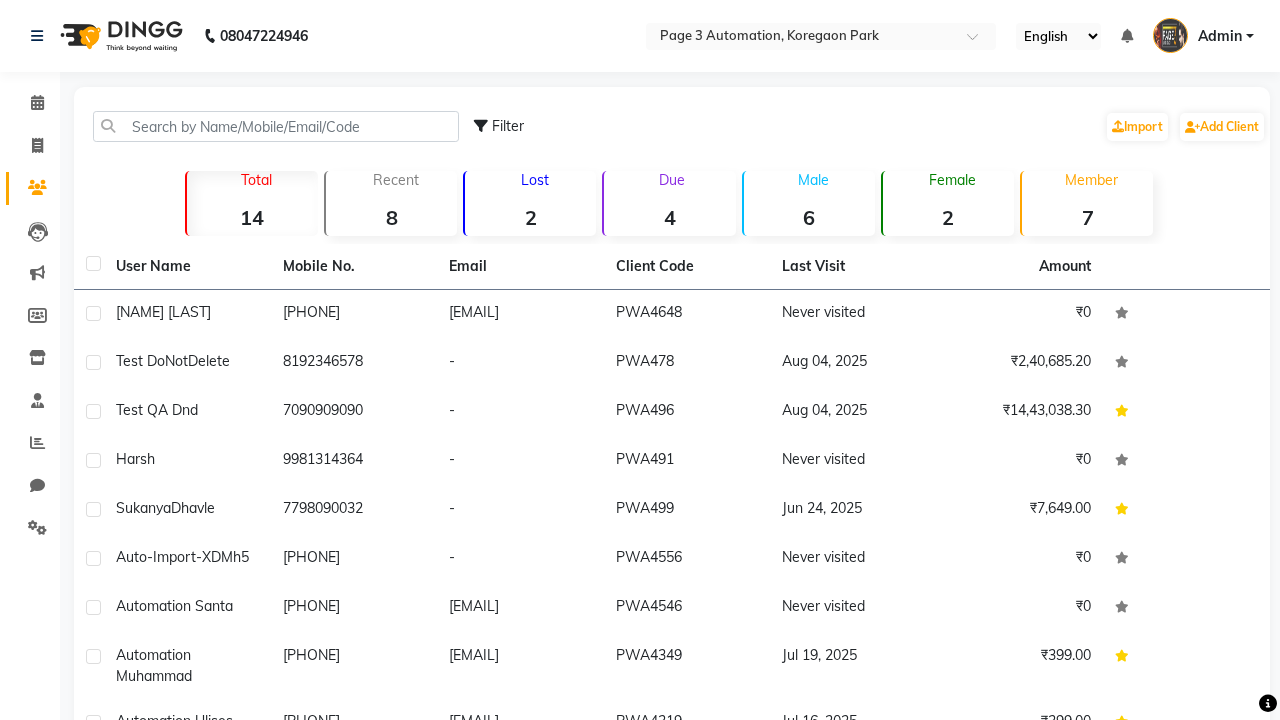 scroll, scrollTop: 0, scrollLeft: 0, axis: both 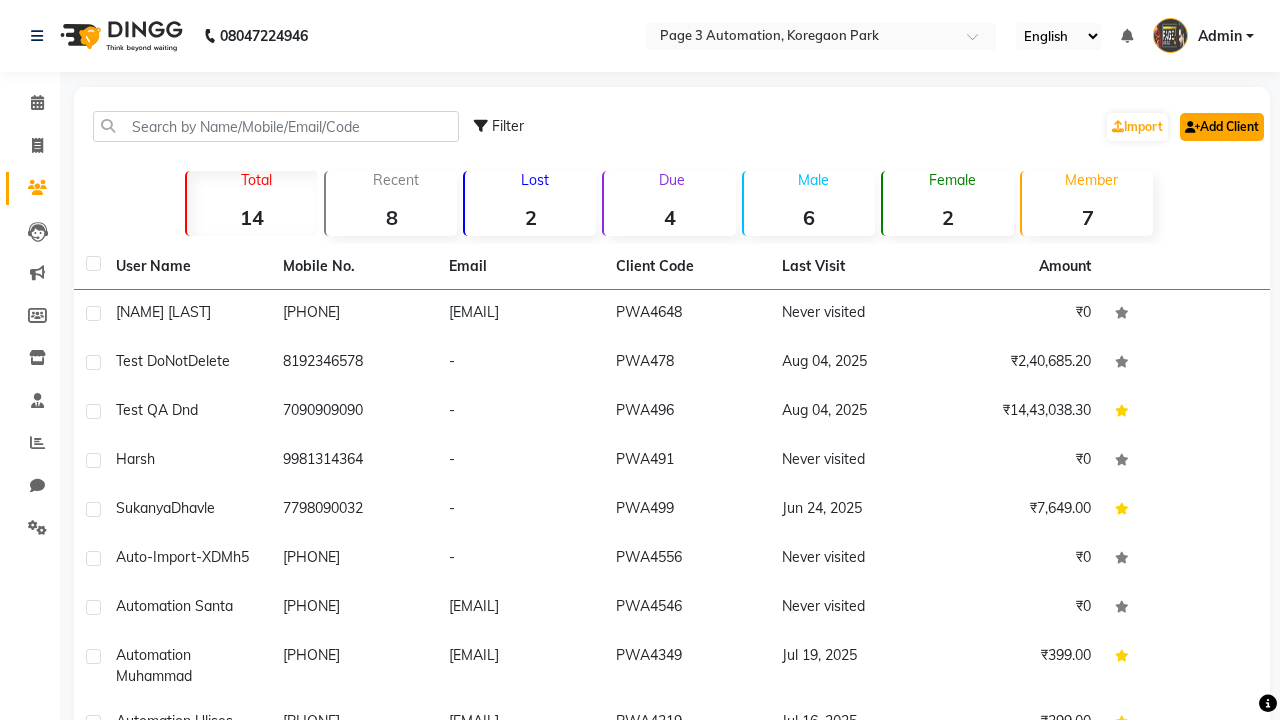 click on "Add Client" 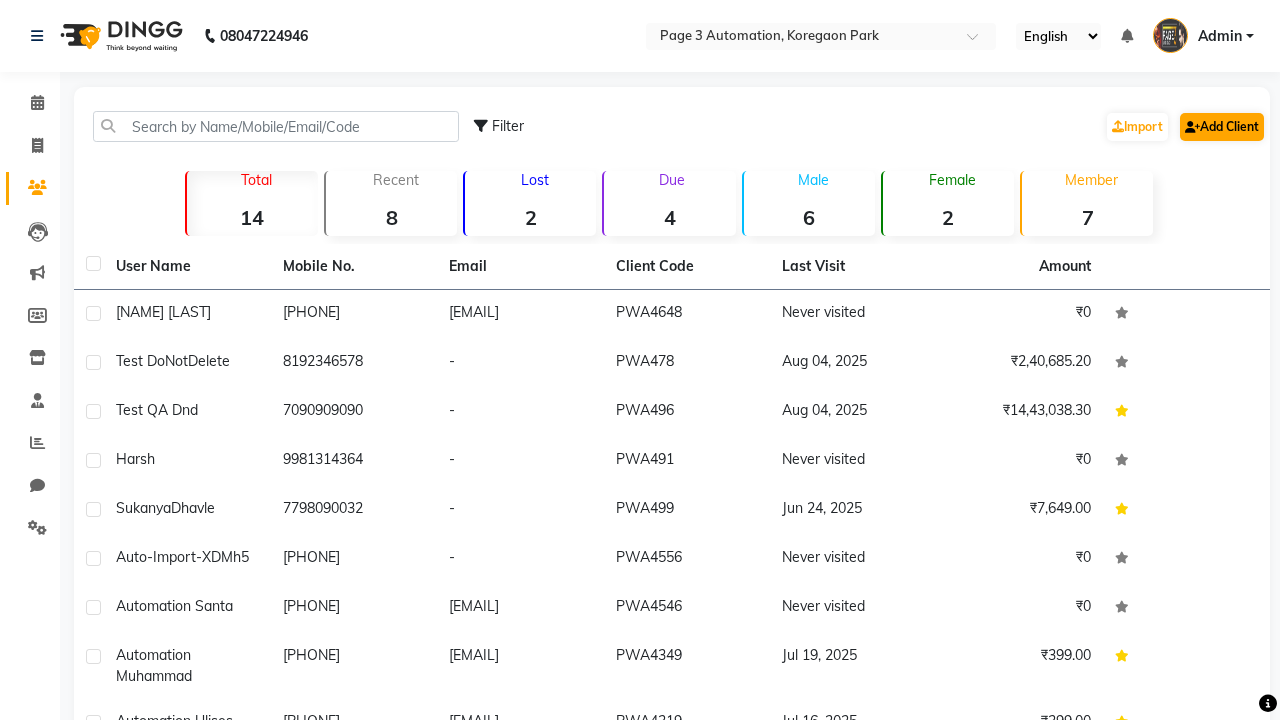 select on "22" 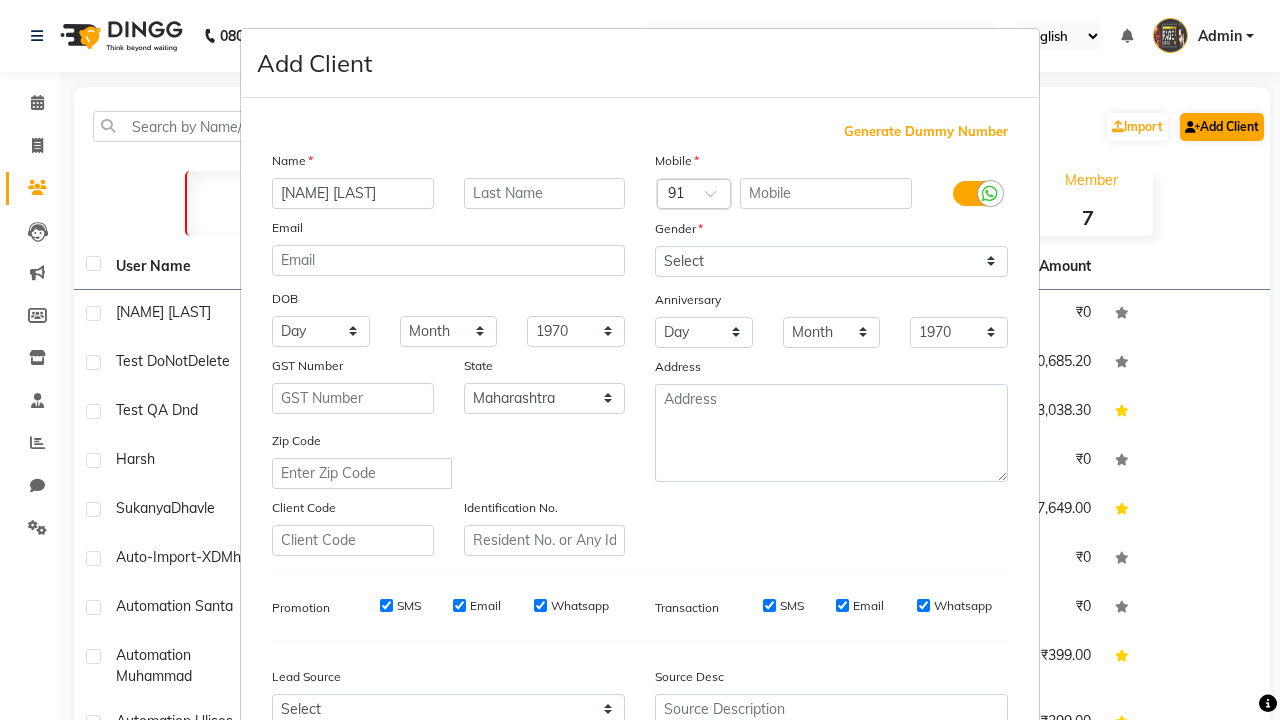 type on "Automation Dallin" 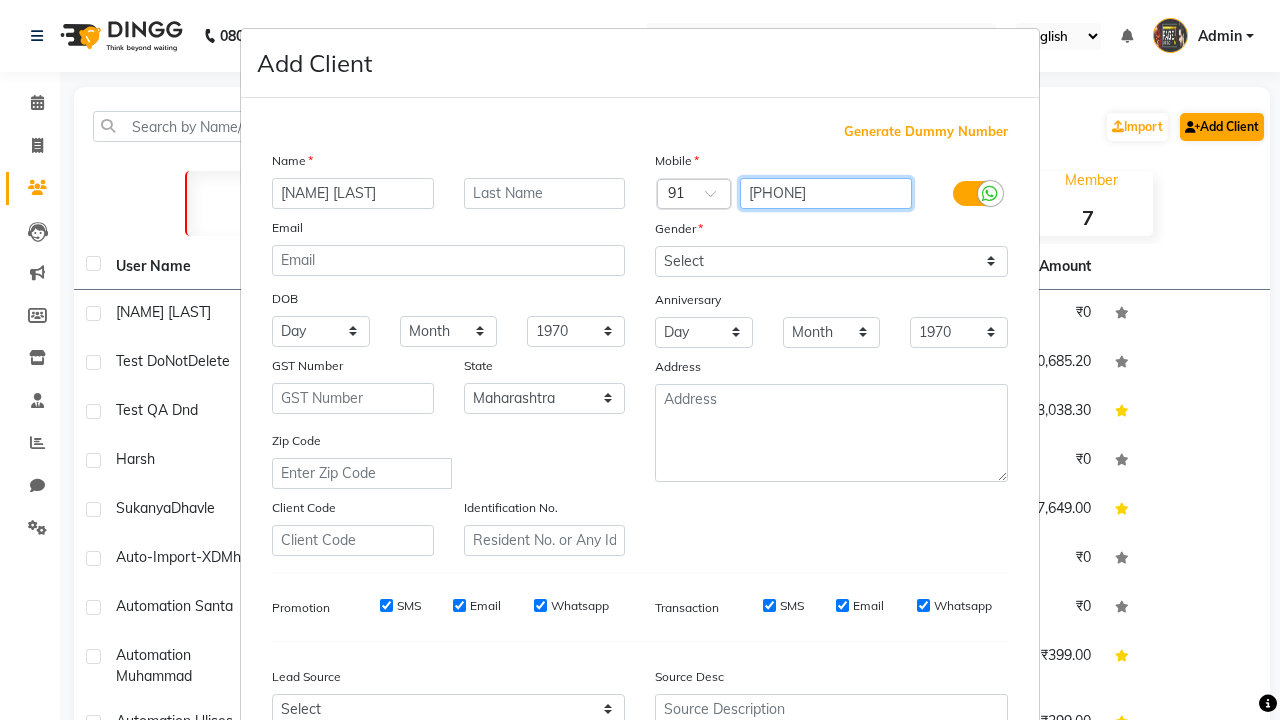 type on "[PHONE]" 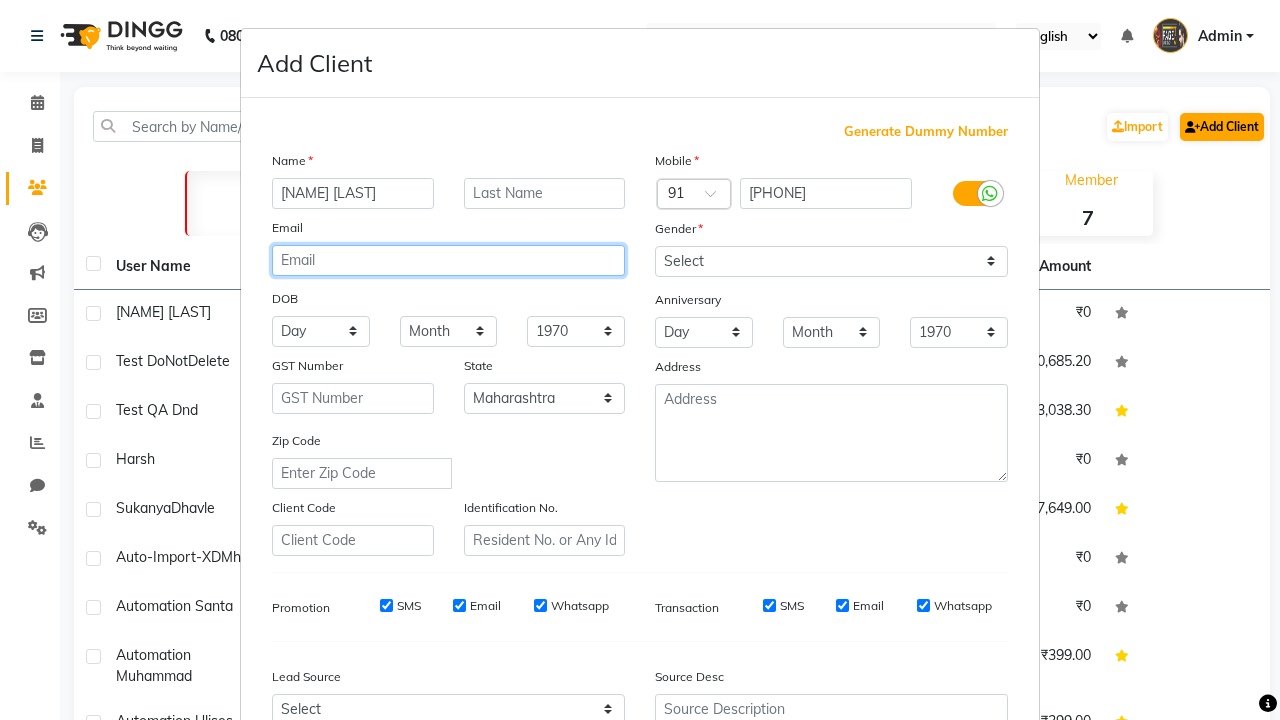 type on "[EMAIL]" 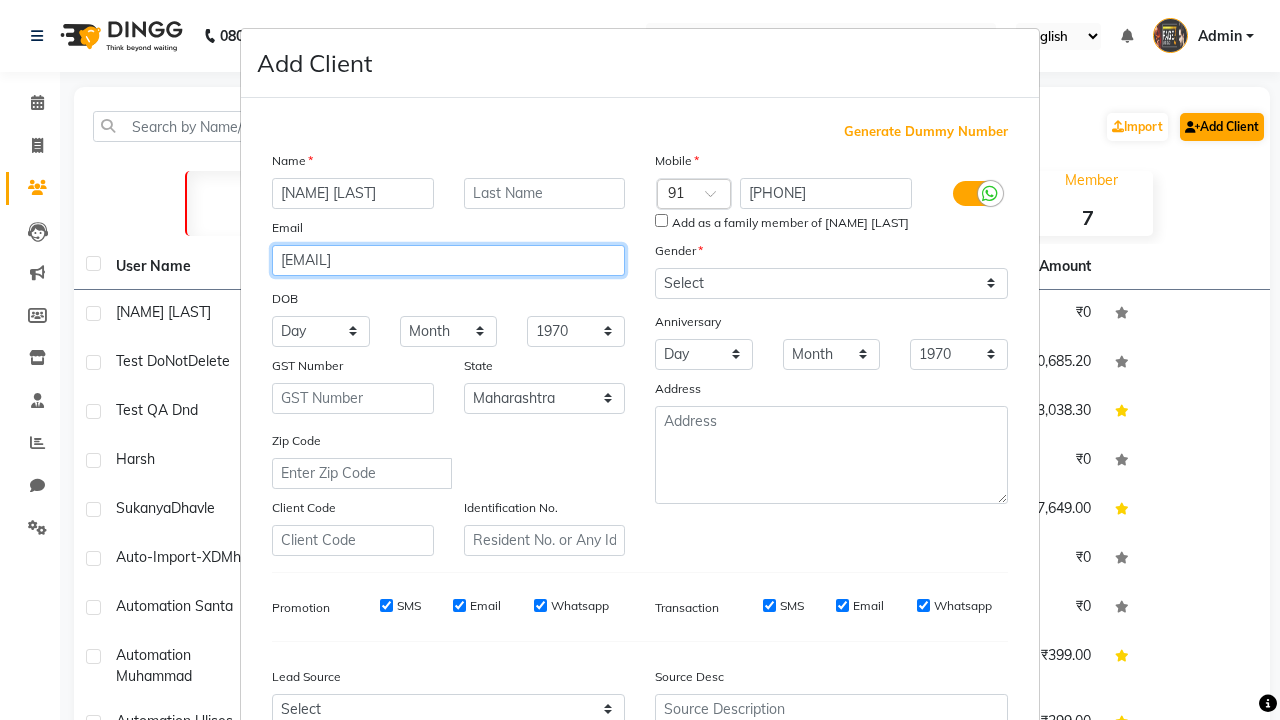 select on "male" 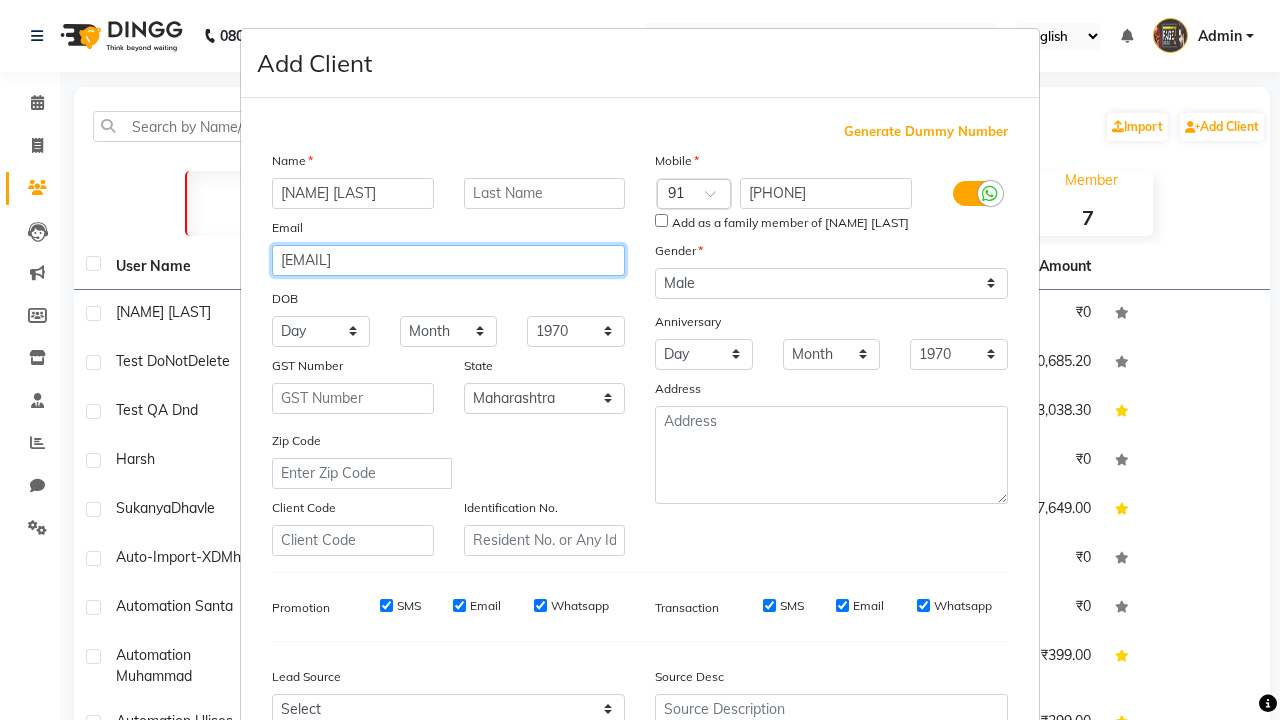 type on "[EMAIL]" 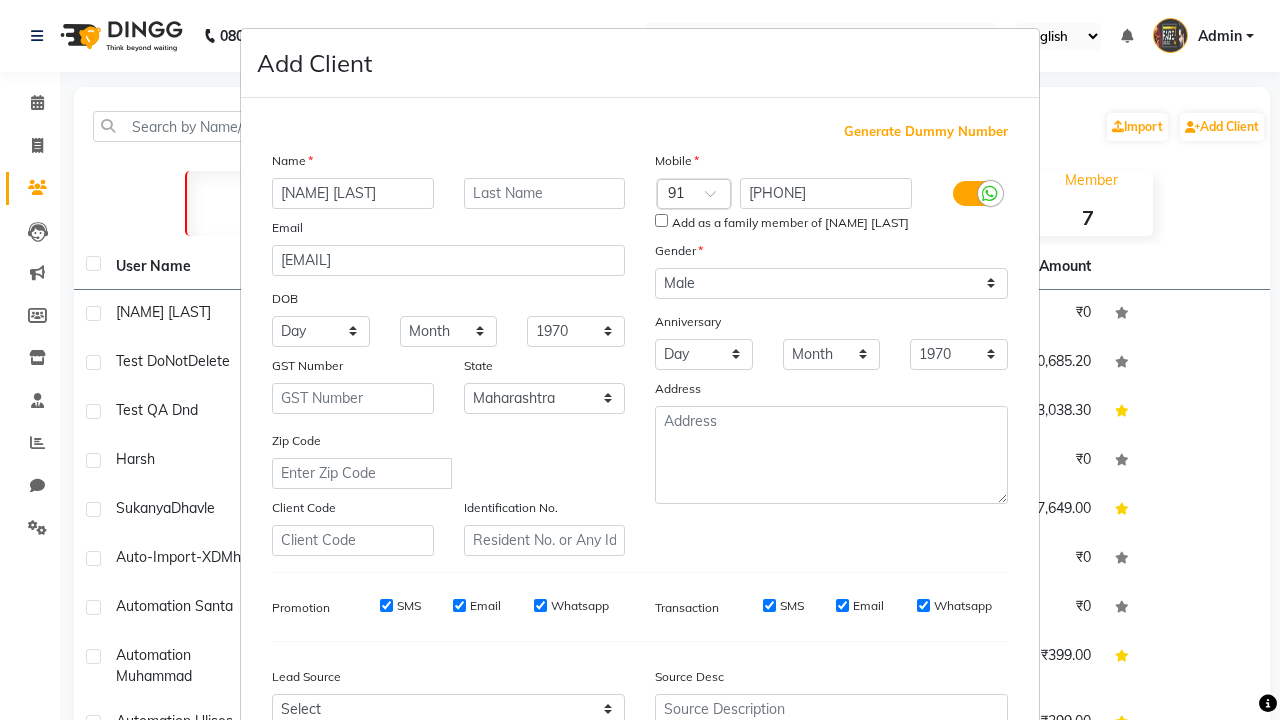 click on "Add" at bounding box center (906, 855) 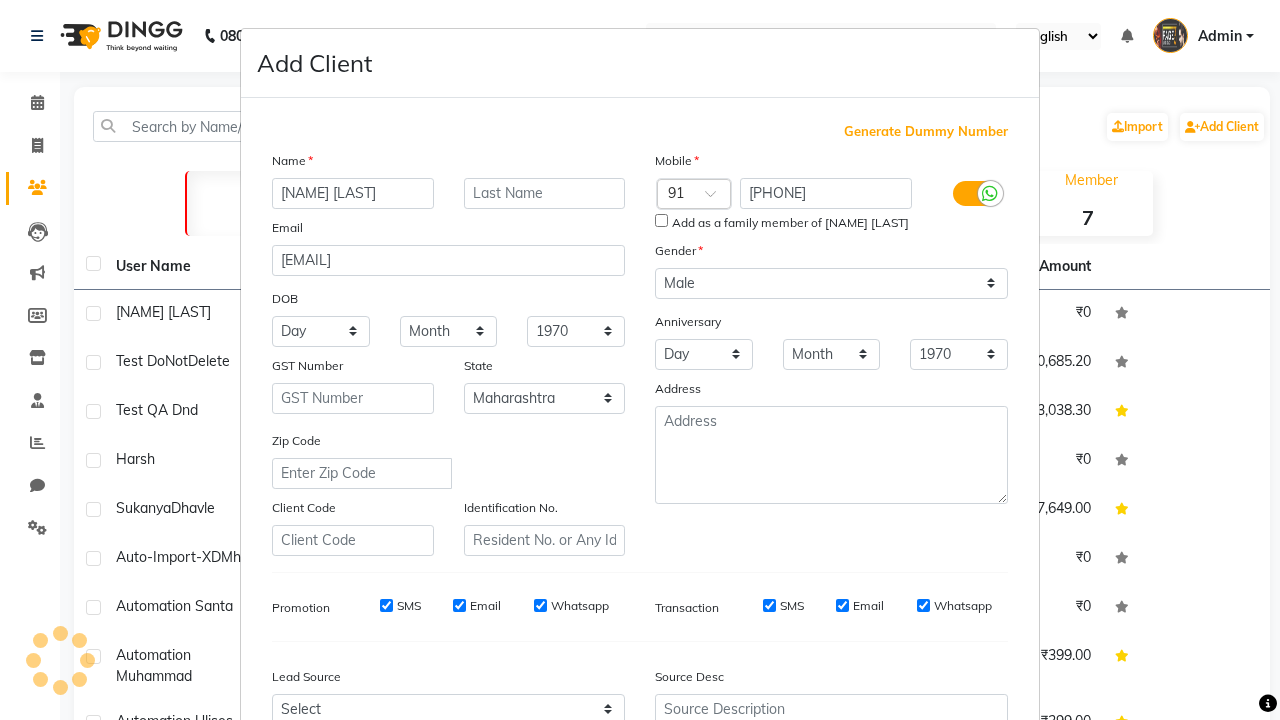 scroll, scrollTop: 203, scrollLeft: 0, axis: vertical 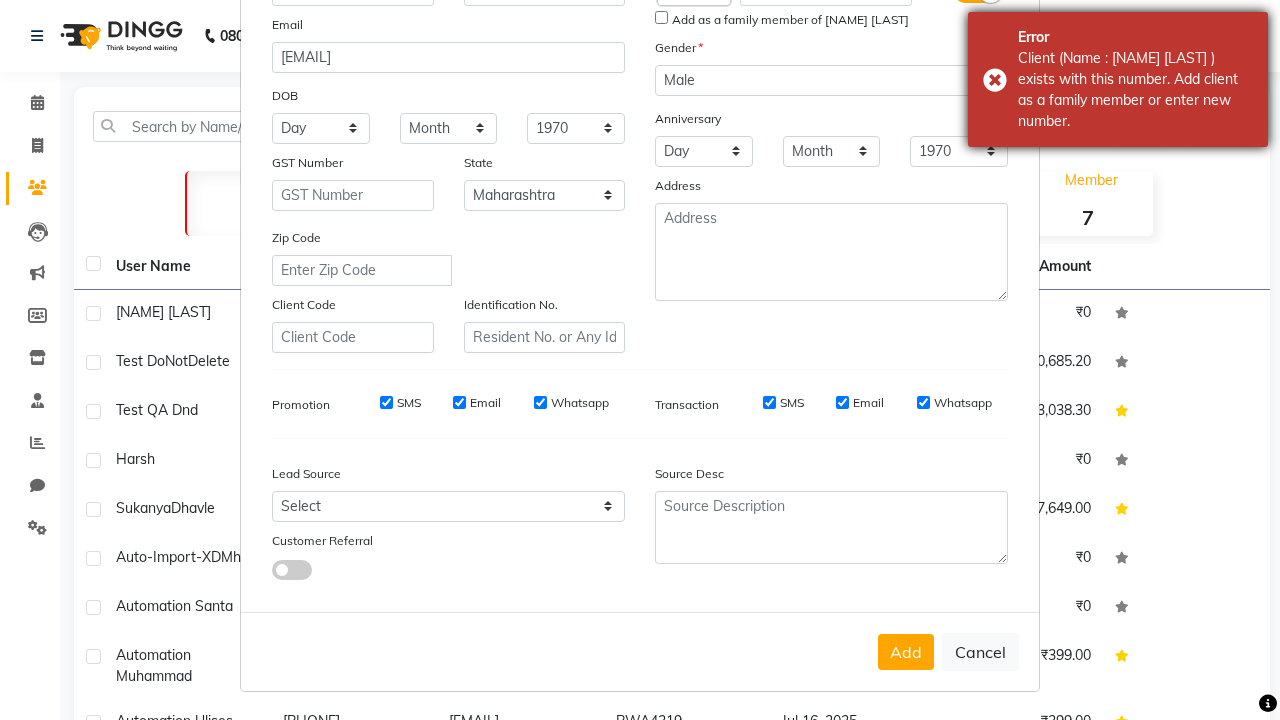 click on "Client (Name : Automation Christop ) exists with this number. Add client as a family member or enter new number." at bounding box center [1135, 90] 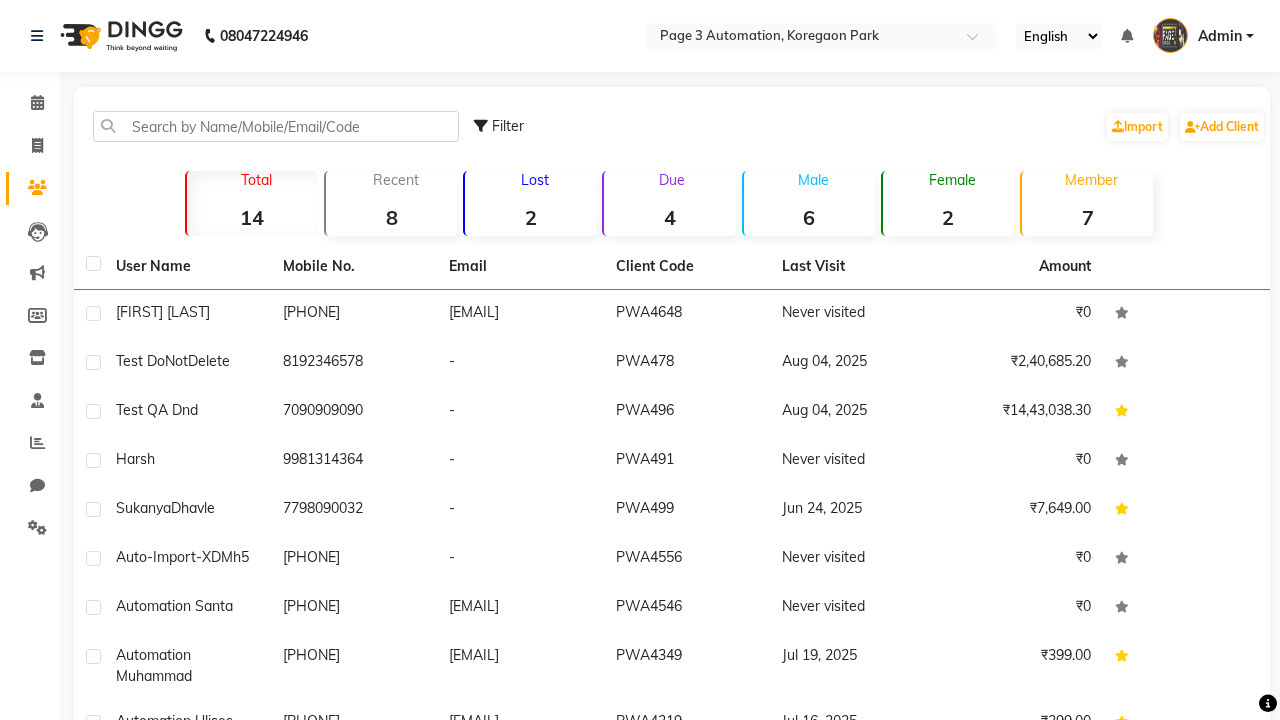 scroll, scrollTop: 0, scrollLeft: 0, axis: both 